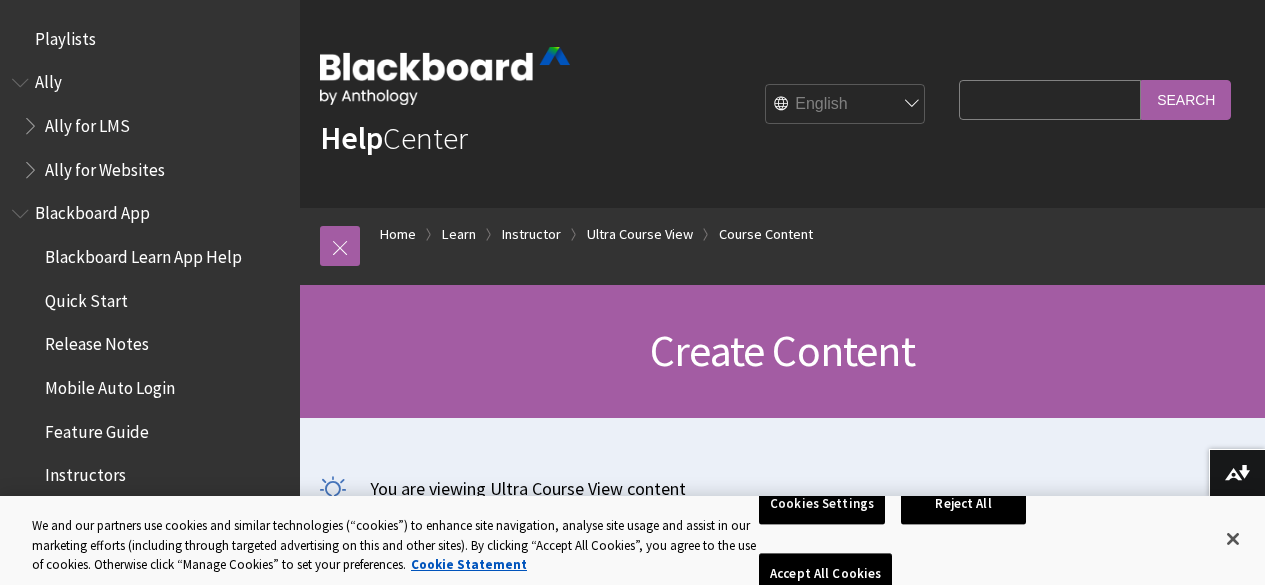scroll, scrollTop: 0, scrollLeft: 0, axis: both 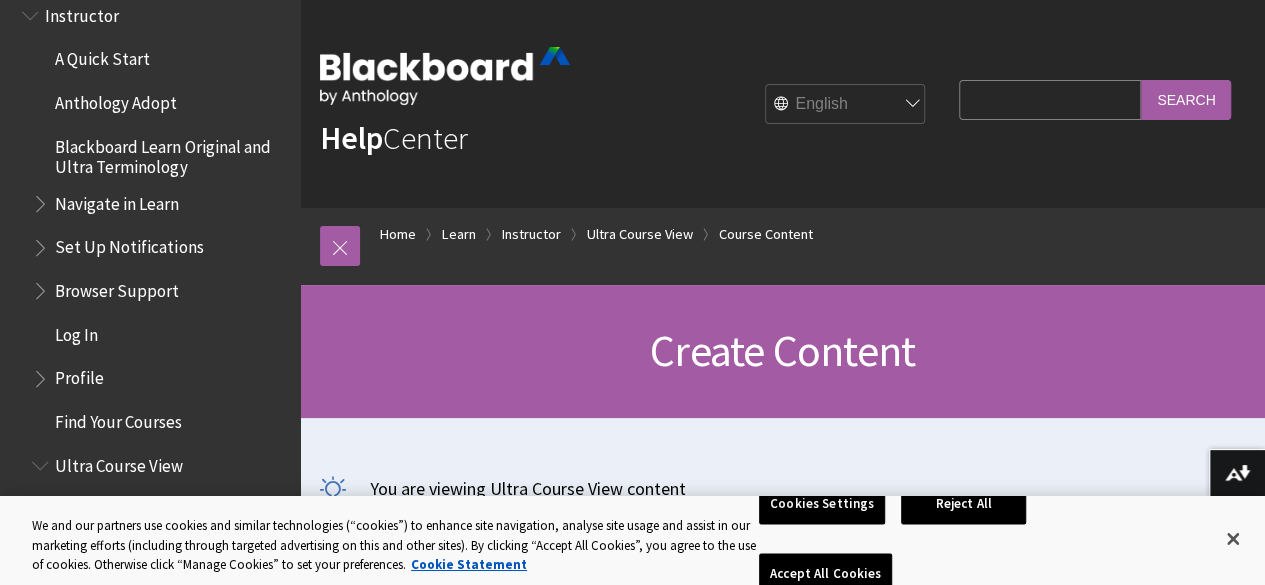 click on "Search Query" at bounding box center [1050, 99] 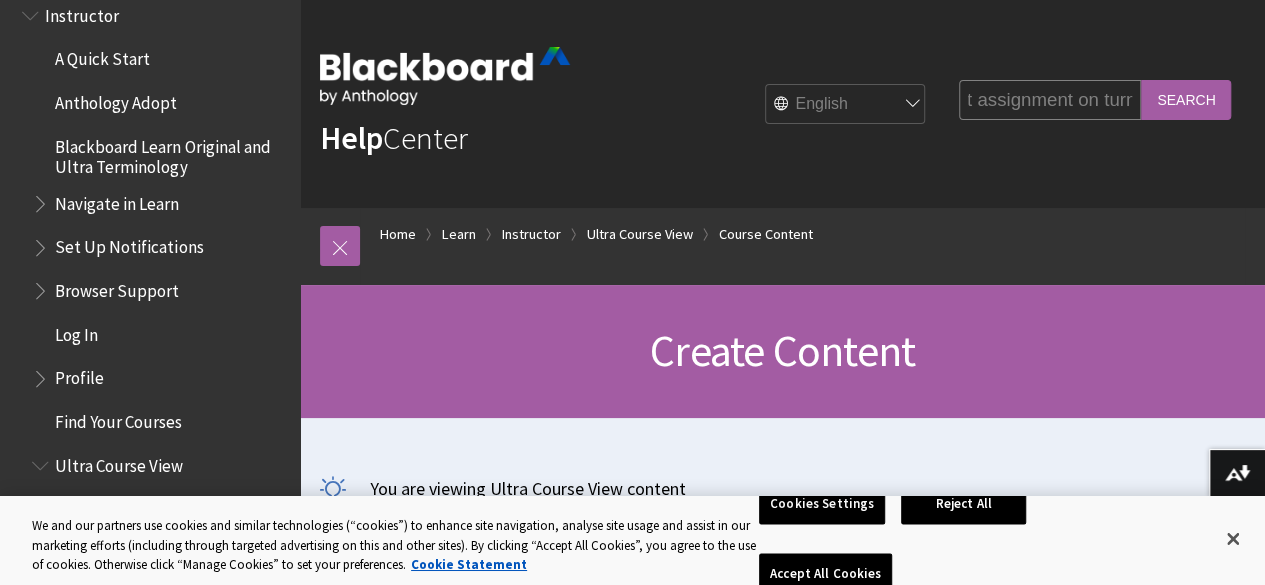 scroll, scrollTop: 0, scrollLeft: 62, axis: horizontal 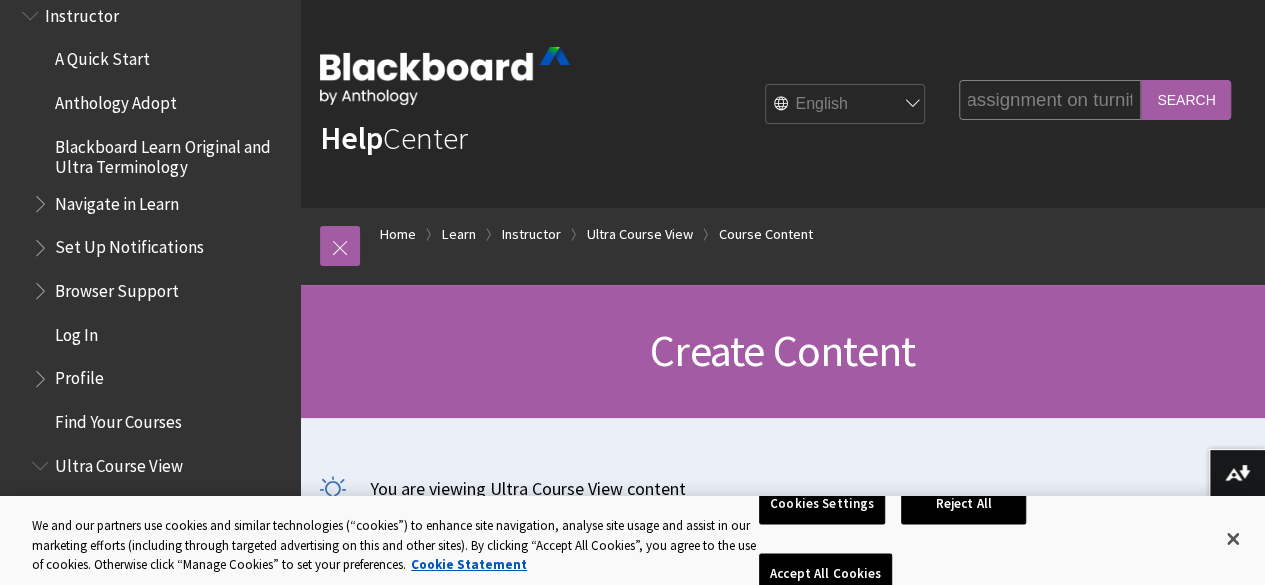 type on "submit assignment on turnitin" 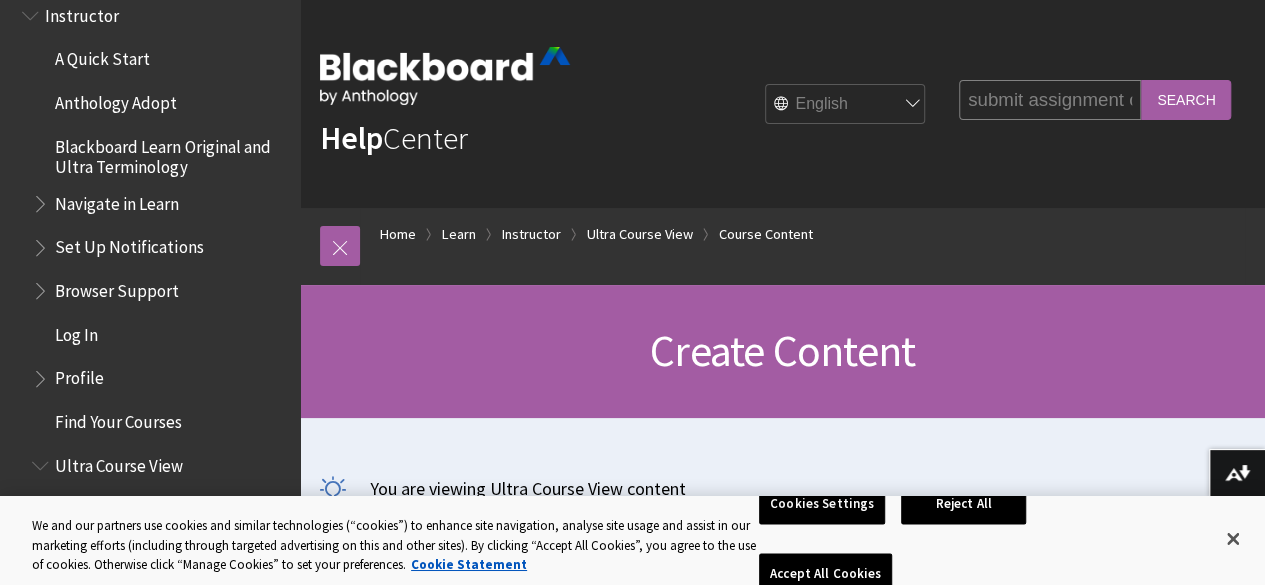 click on "Search" at bounding box center [1186, 99] 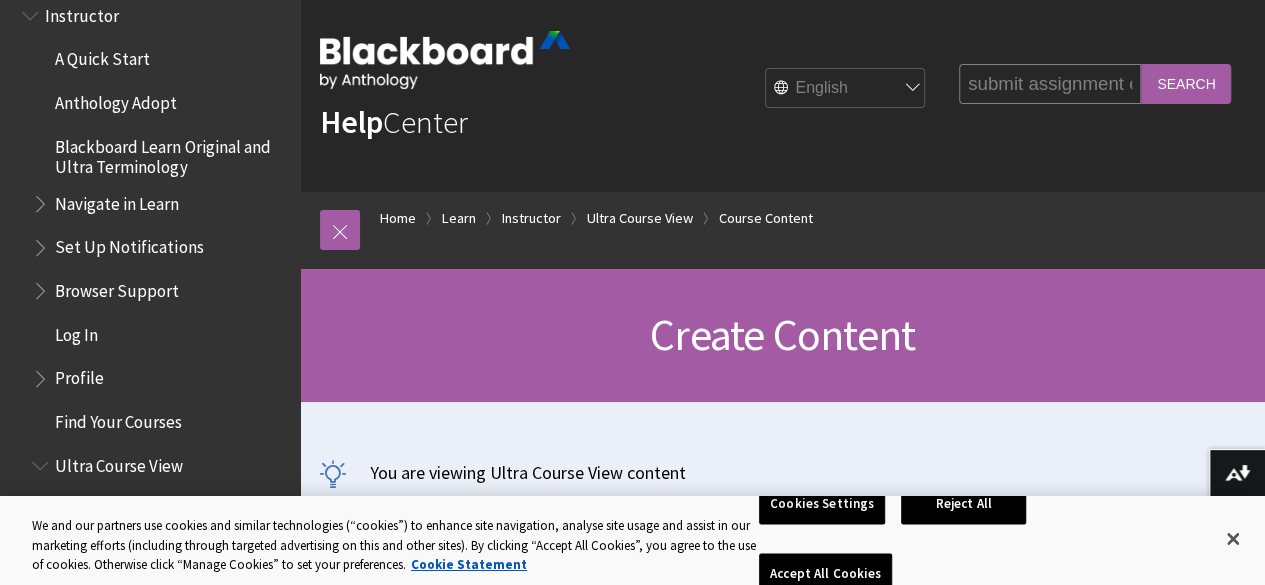 scroll, scrollTop: 0, scrollLeft: 0, axis: both 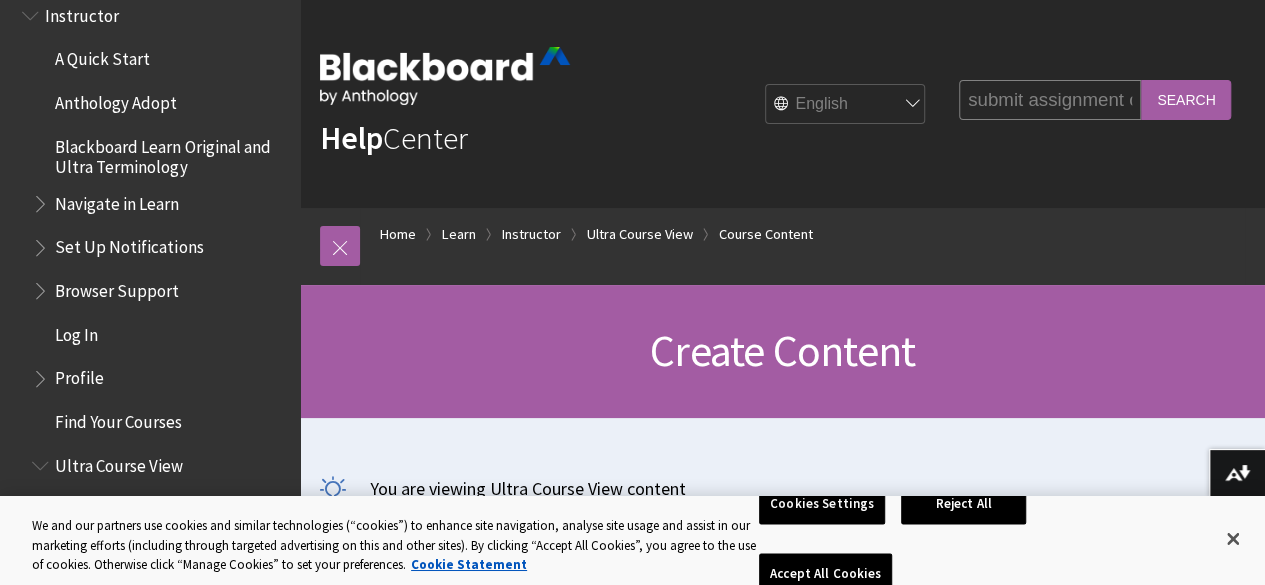 click on "Search" at bounding box center [1186, 99] 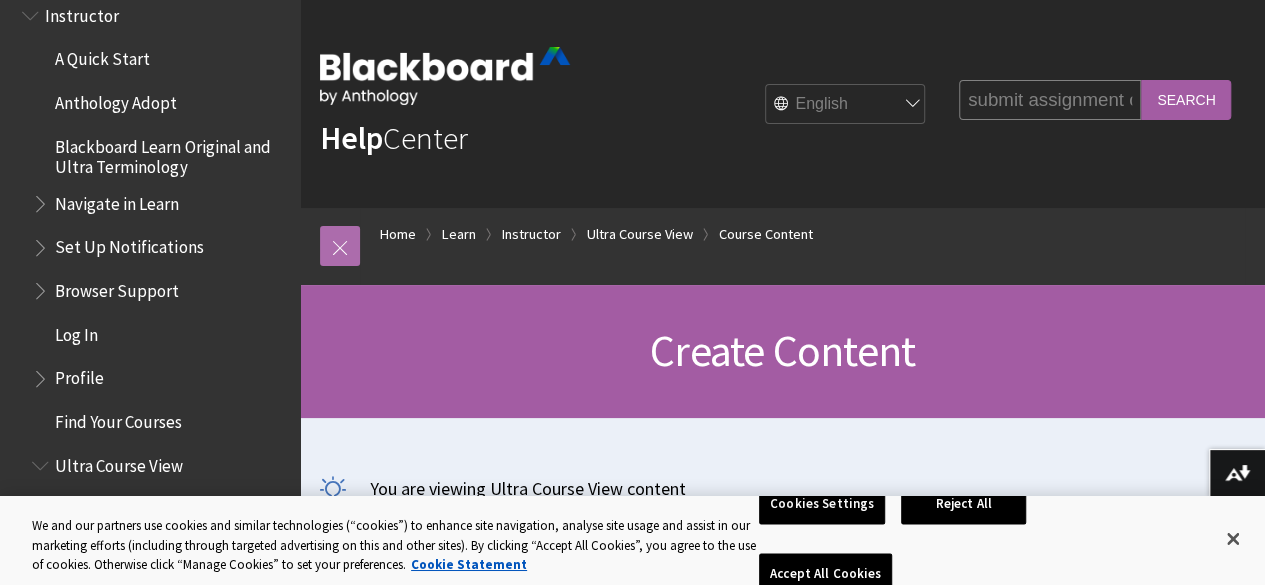 click at bounding box center (340, 246) 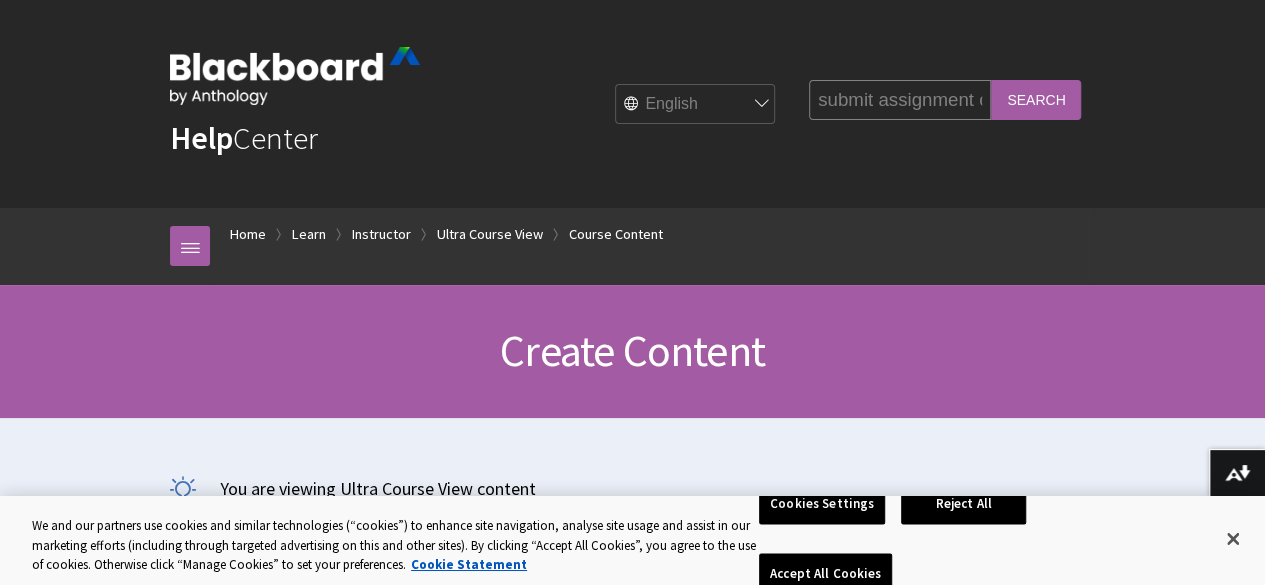 click on "Search" at bounding box center (1036, 99) 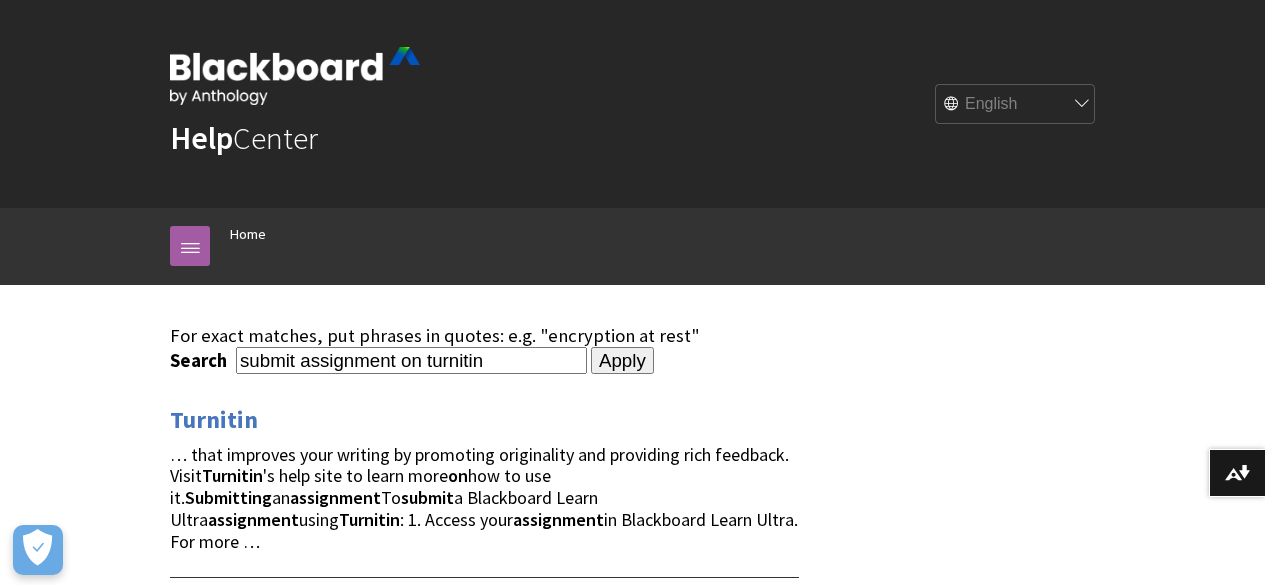 scroll, scrollTop: 0, scrollLeft: 0, axis: both 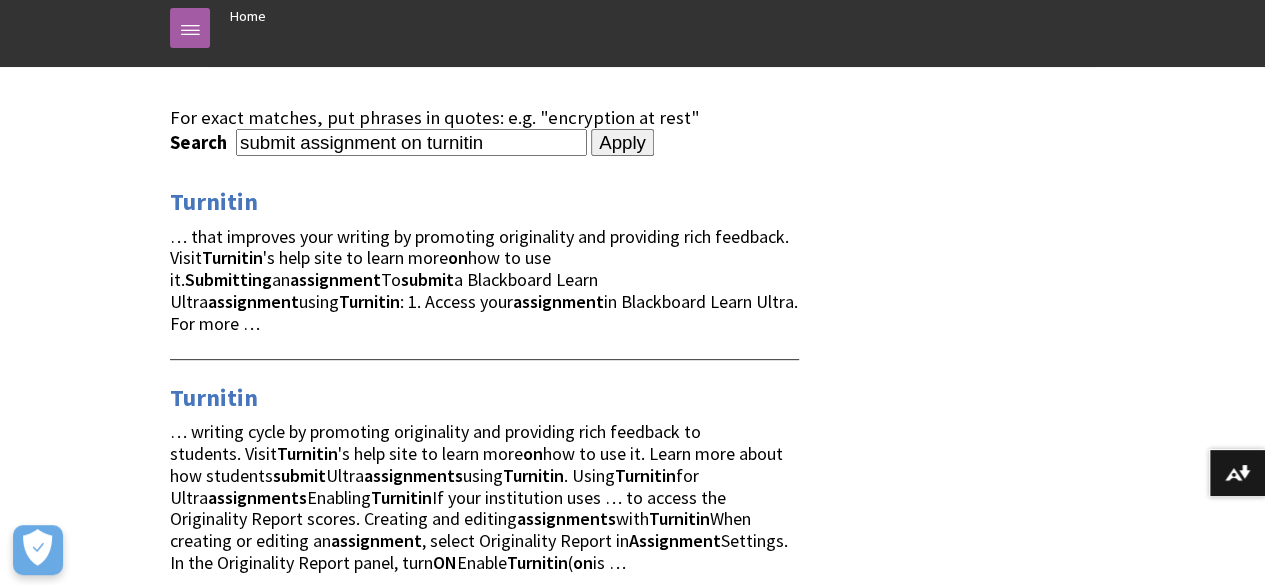 click on "submit assignment on turnitin" at bounding box center [411, 142] 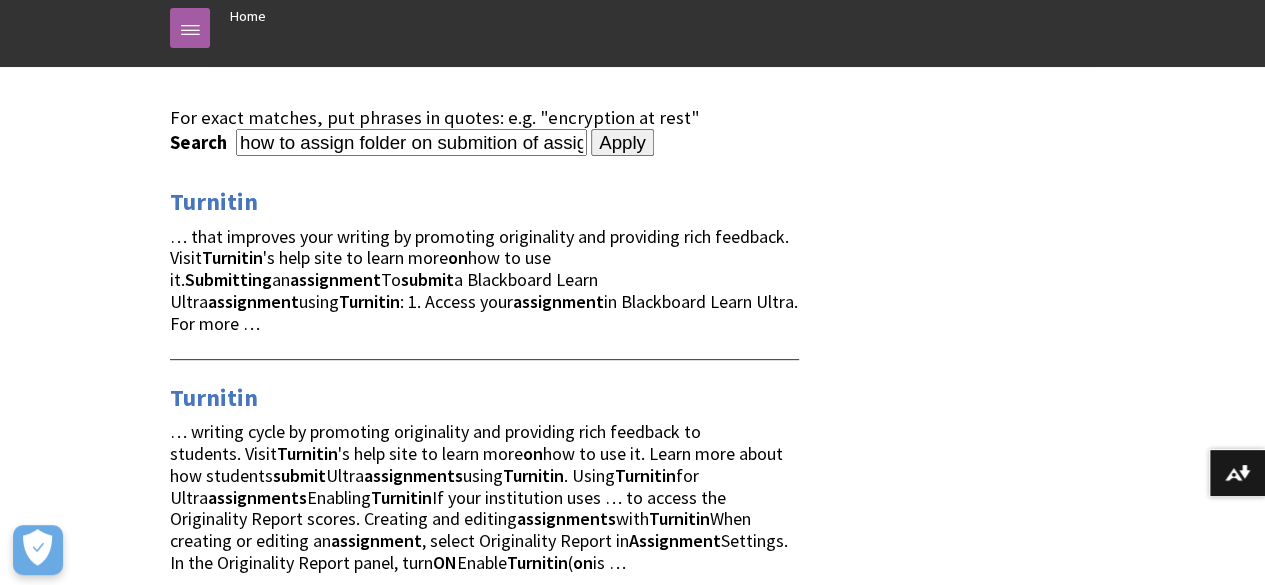 click on "how to assign folder on submition of assignment on turnitin" at bounding box center (411, 142) 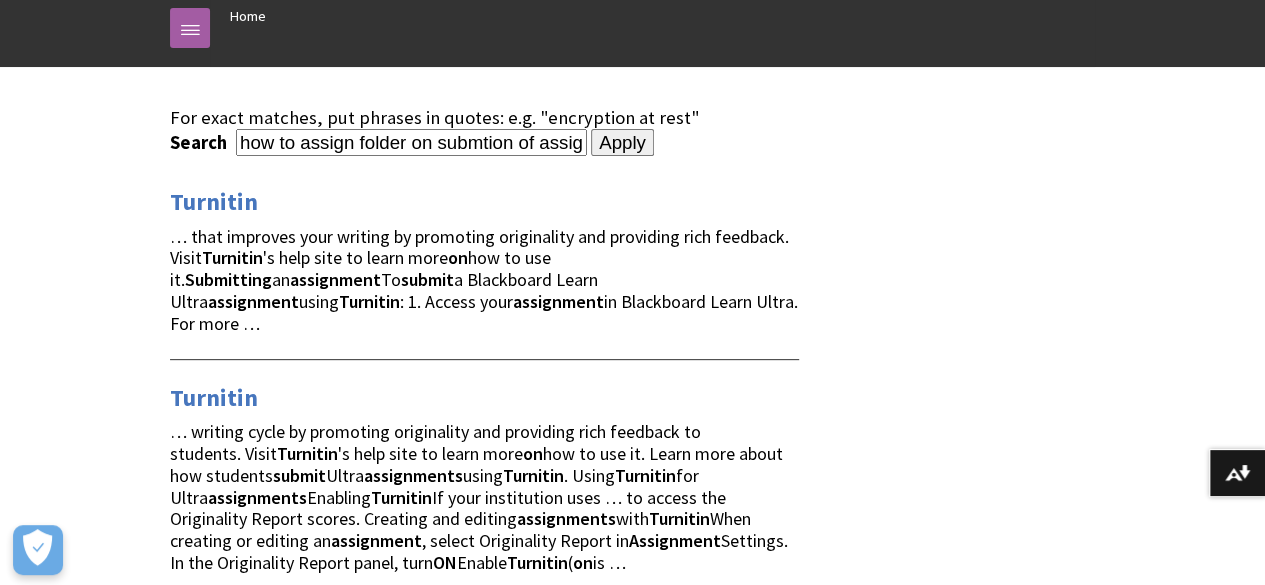 type on "how to assign folder on submtion of assignment on turnitin" 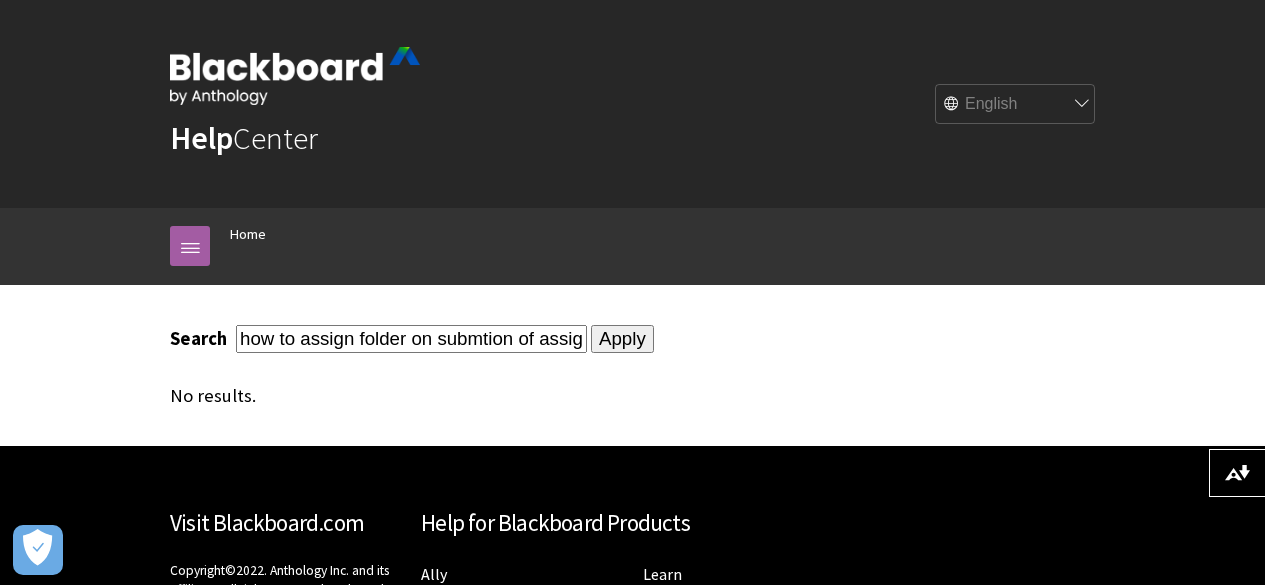 scroll, scrollTop: 0, scrollLeft: 0, axis: both 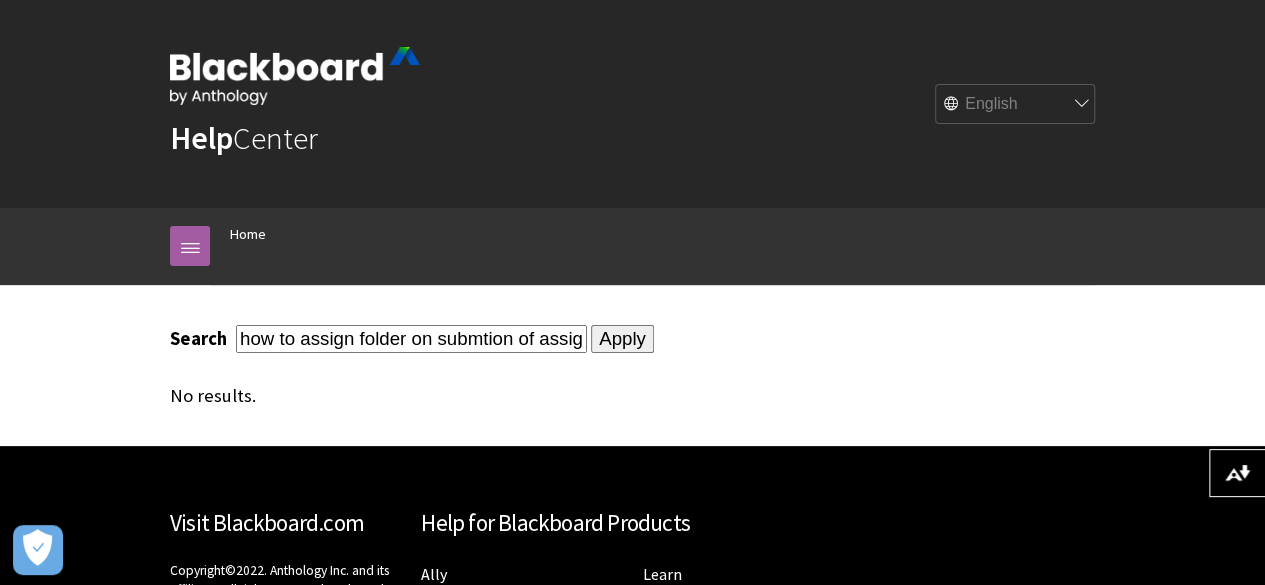 click on "how to assign folder on submtion of assignment on turnitin" at bounding box center (411, 338) 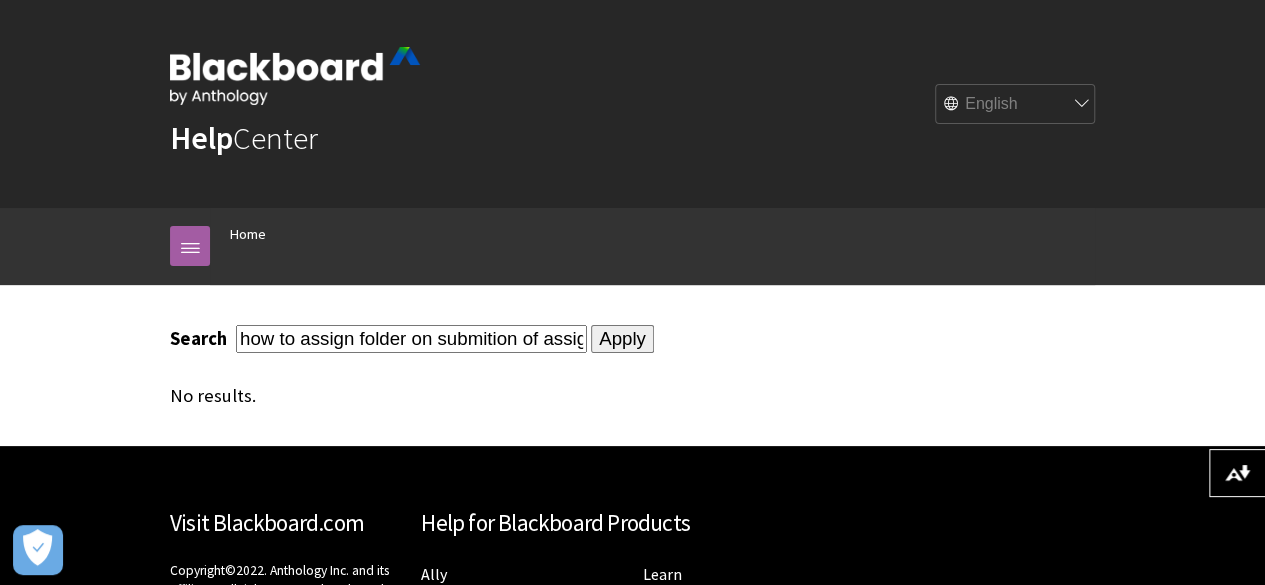 click on "Apply" at bounding box center (622, 339) 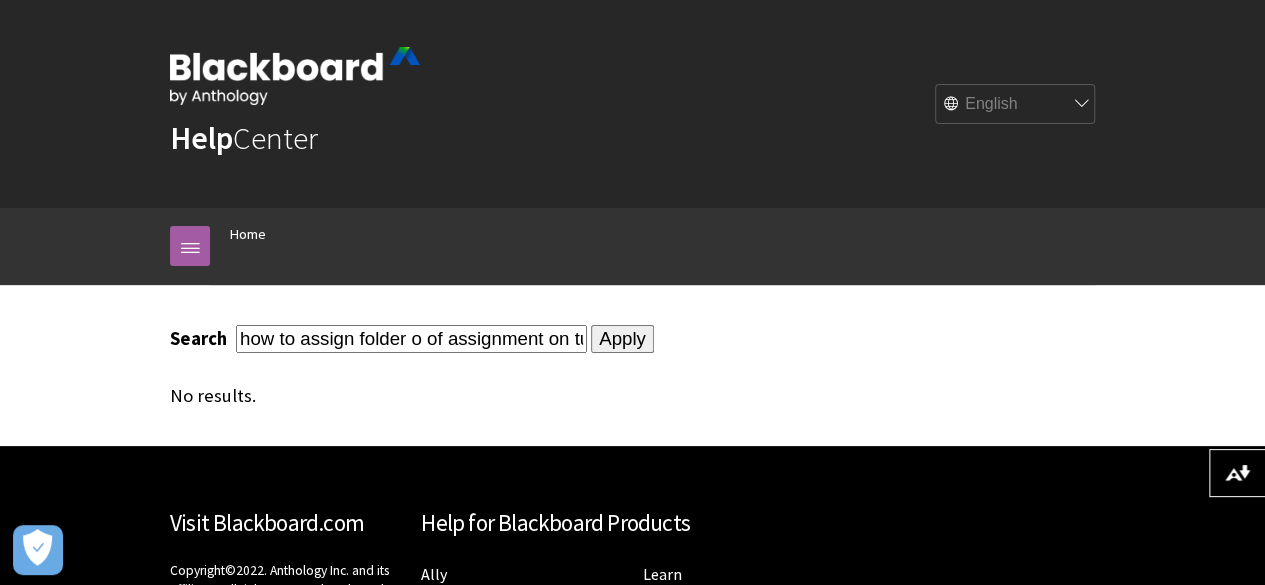 type on "how to assign folder on of assignment on turnitin" 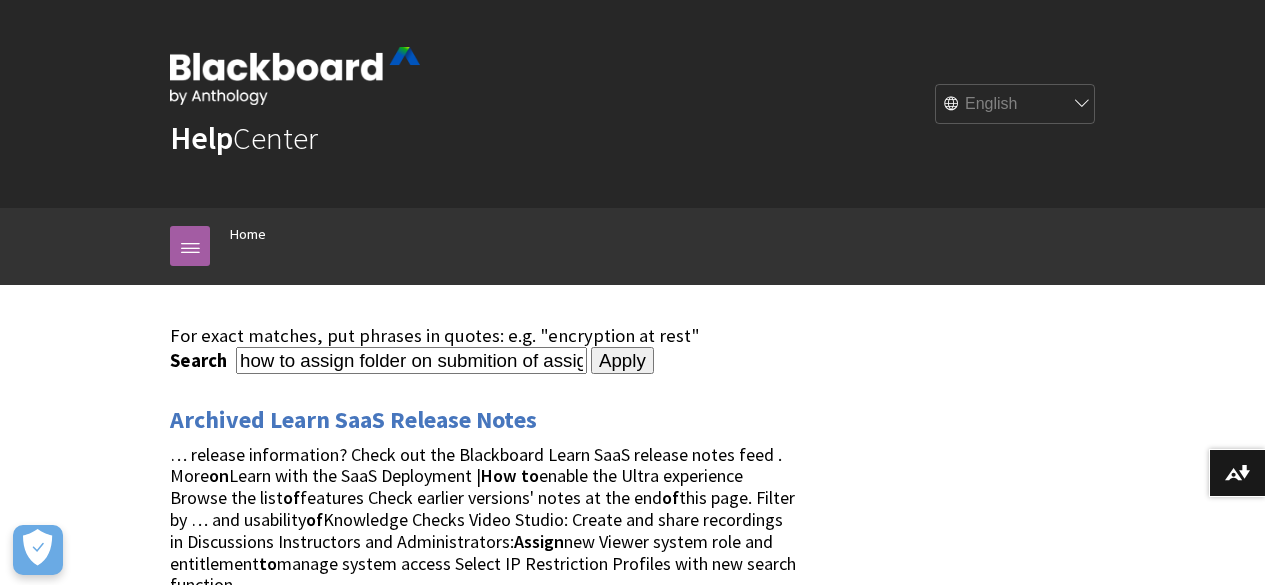 scroll, scrollTop: 0, scrollLeft: 0, axis: both 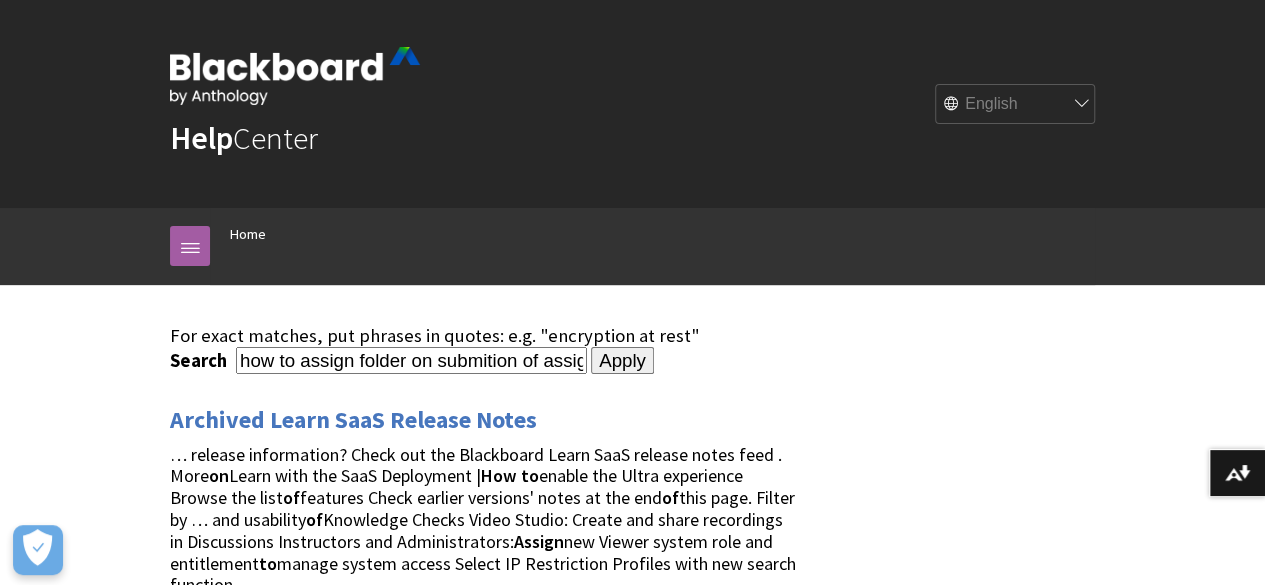 click on "how to assign folder on submition of assignment on turnitin" at bounding box center (411, 360) 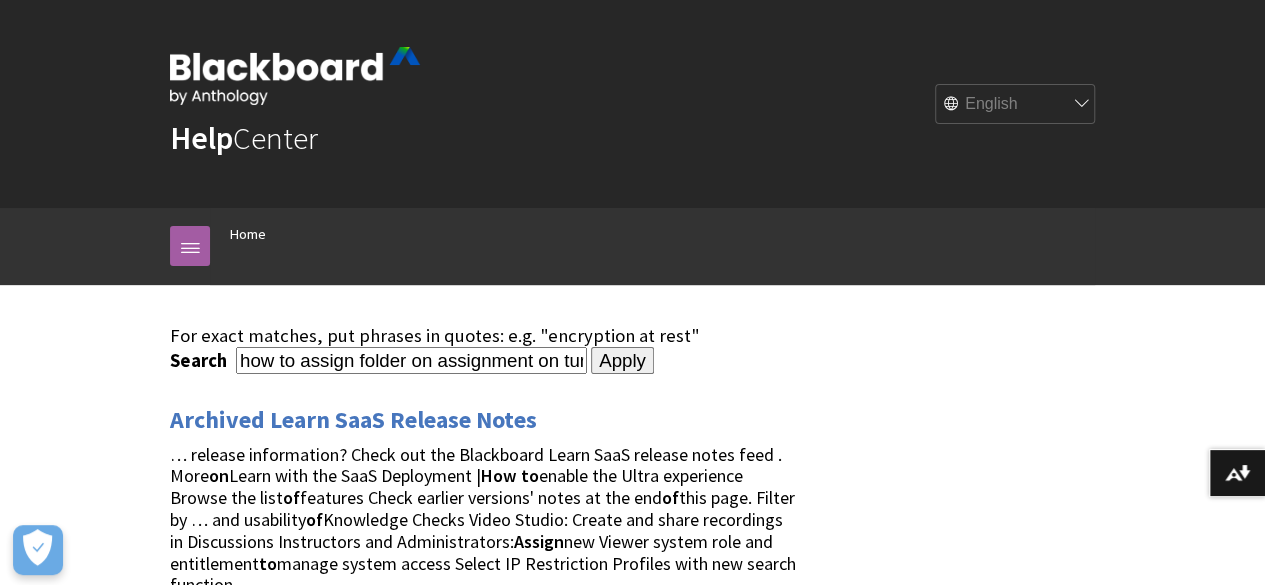 type on "how to assign folder on assignment on turnitin" 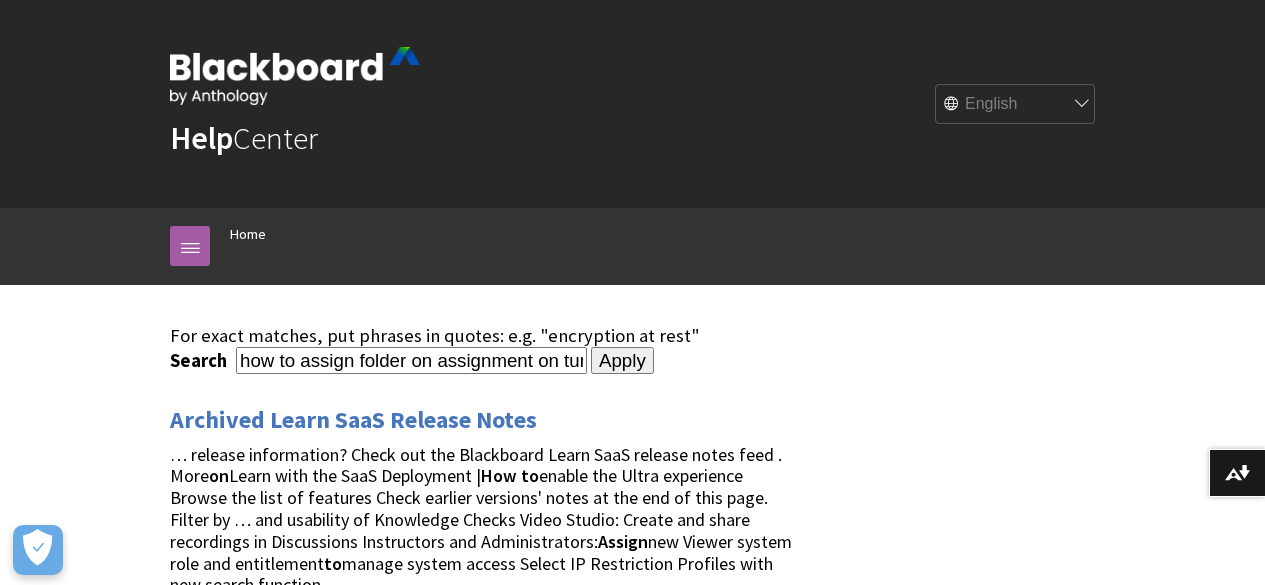 scroll, scrollTop: 0, scrollLeft: 0, axis: both 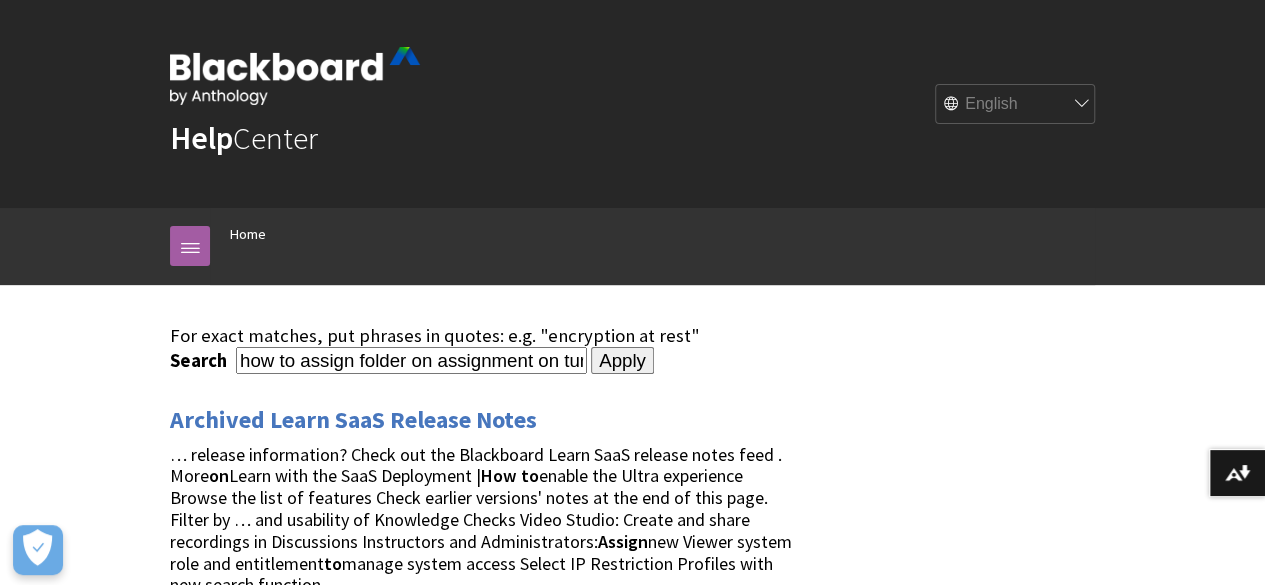 drag, startPoint x: 428, startPoint y: 361, endPoint x: 158, endPoint y: 387, distance: 271.24896 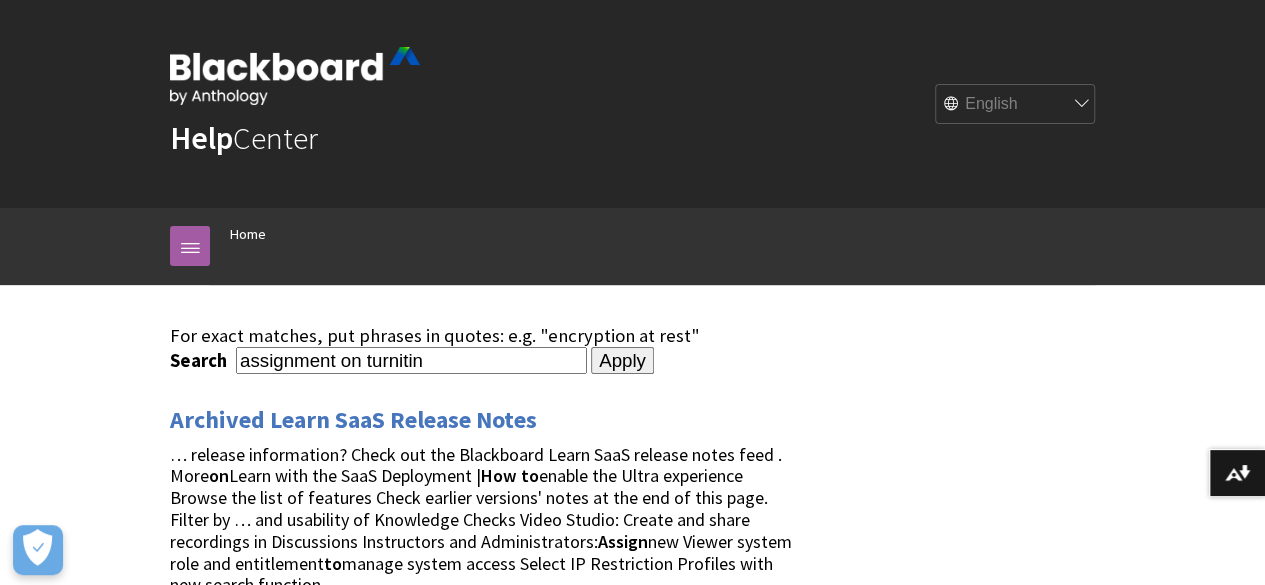 type on "assignment on turnitin" 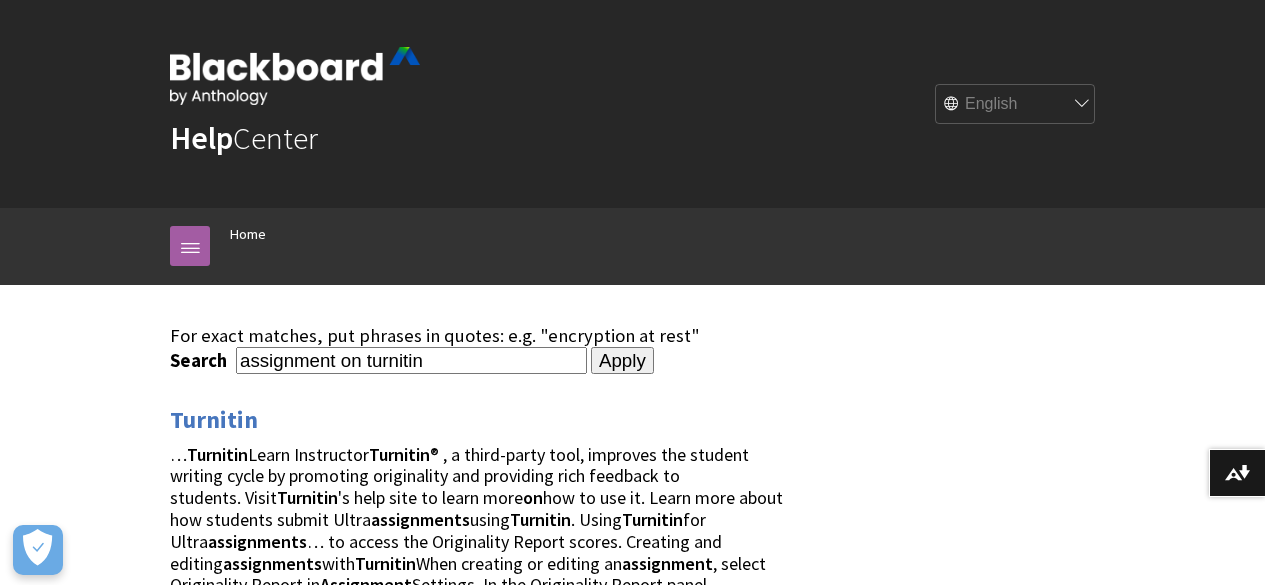 scroll, scrollTop: 0, scrollLeft: 0, axis: both 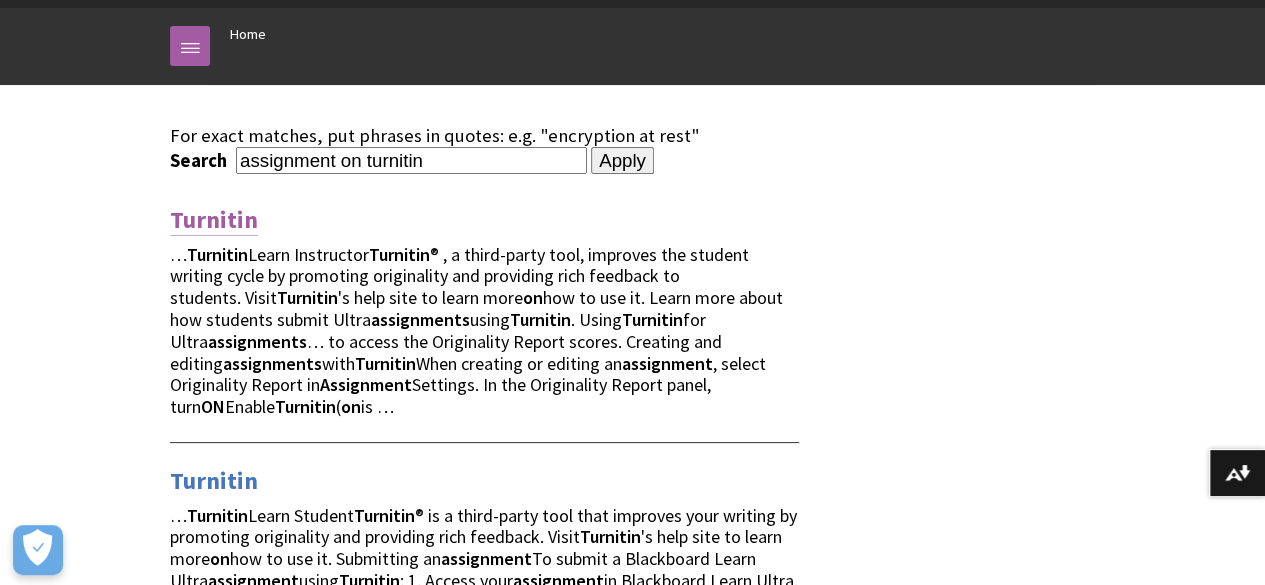 click on "Turnitin" at bounding box center [214, 220] 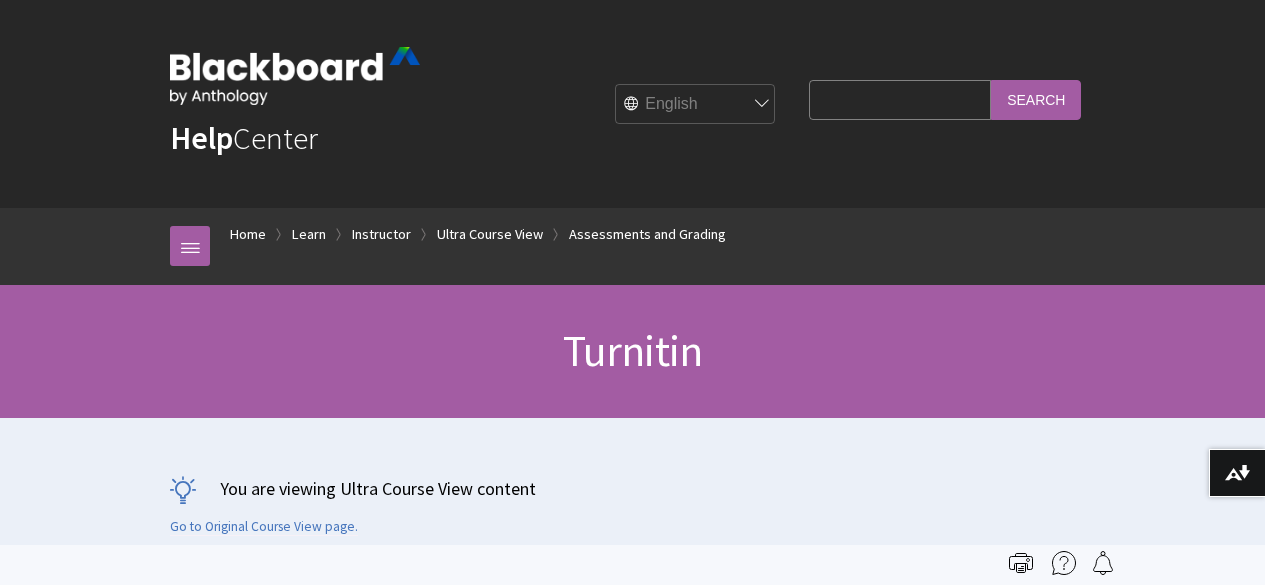 scroll, scrollTop: 0, scrollLeft: 0, axis: both 